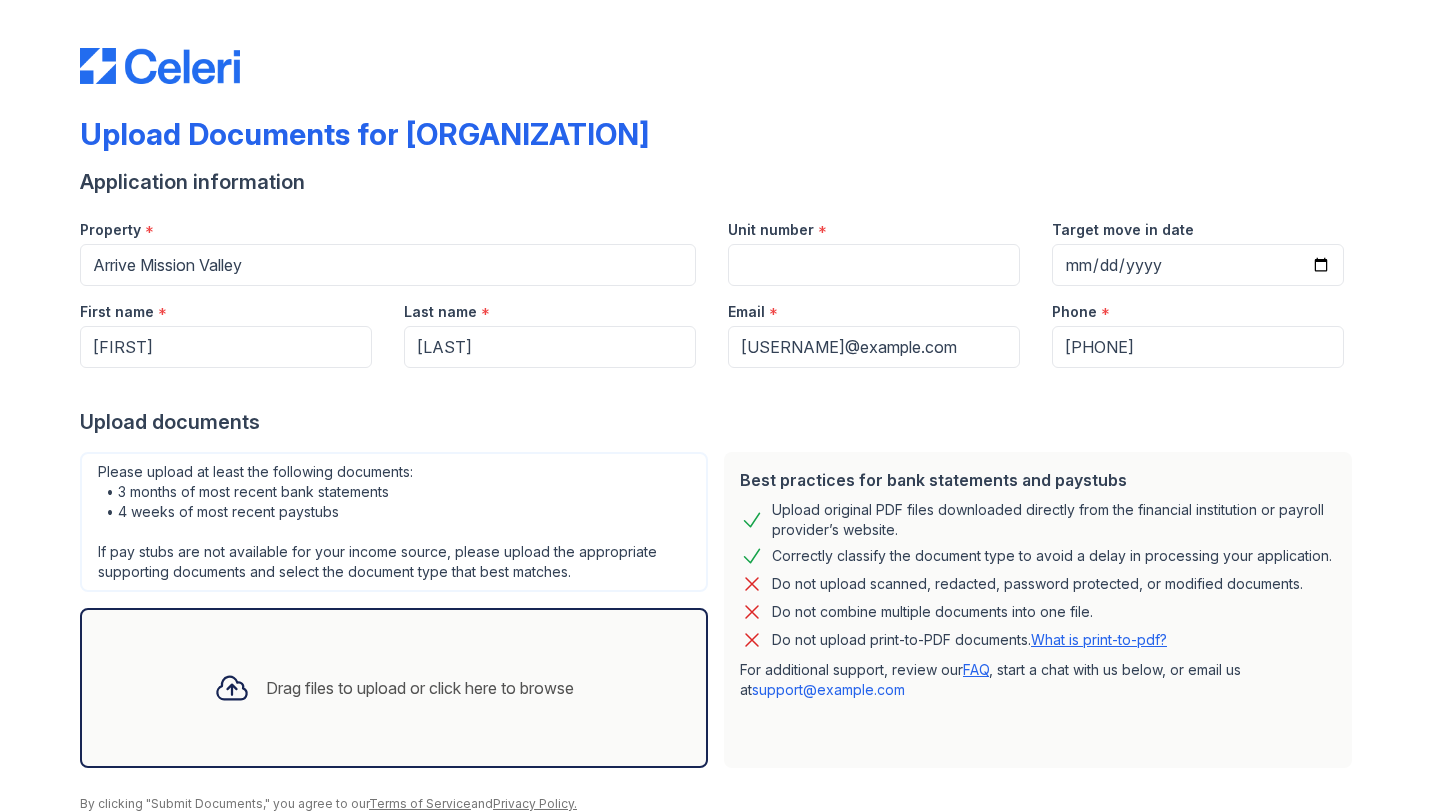 scroll, scrollTop: 0, scrollLeft: 0, axis: both 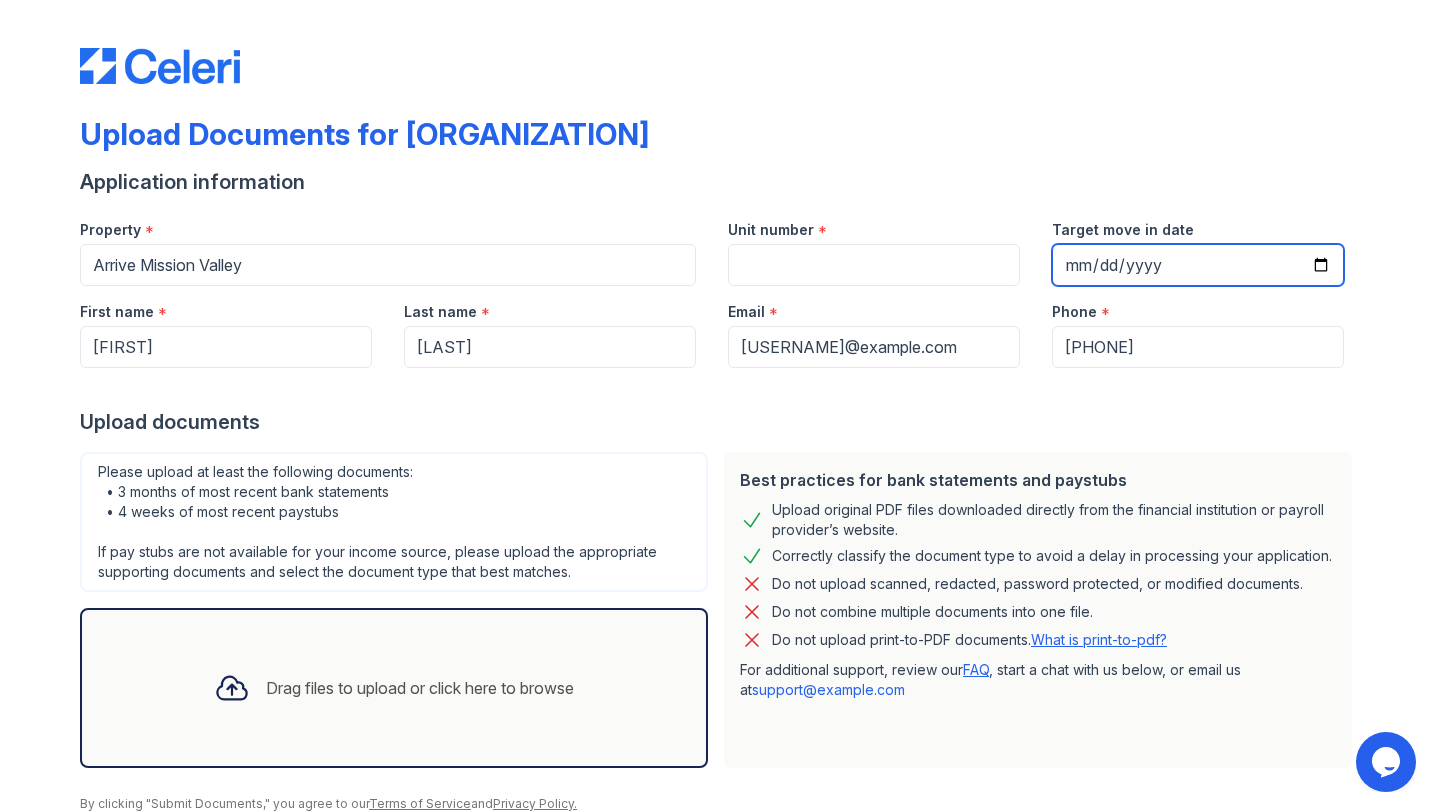 click on "Target move in date" at bounding box center [1198, 265] 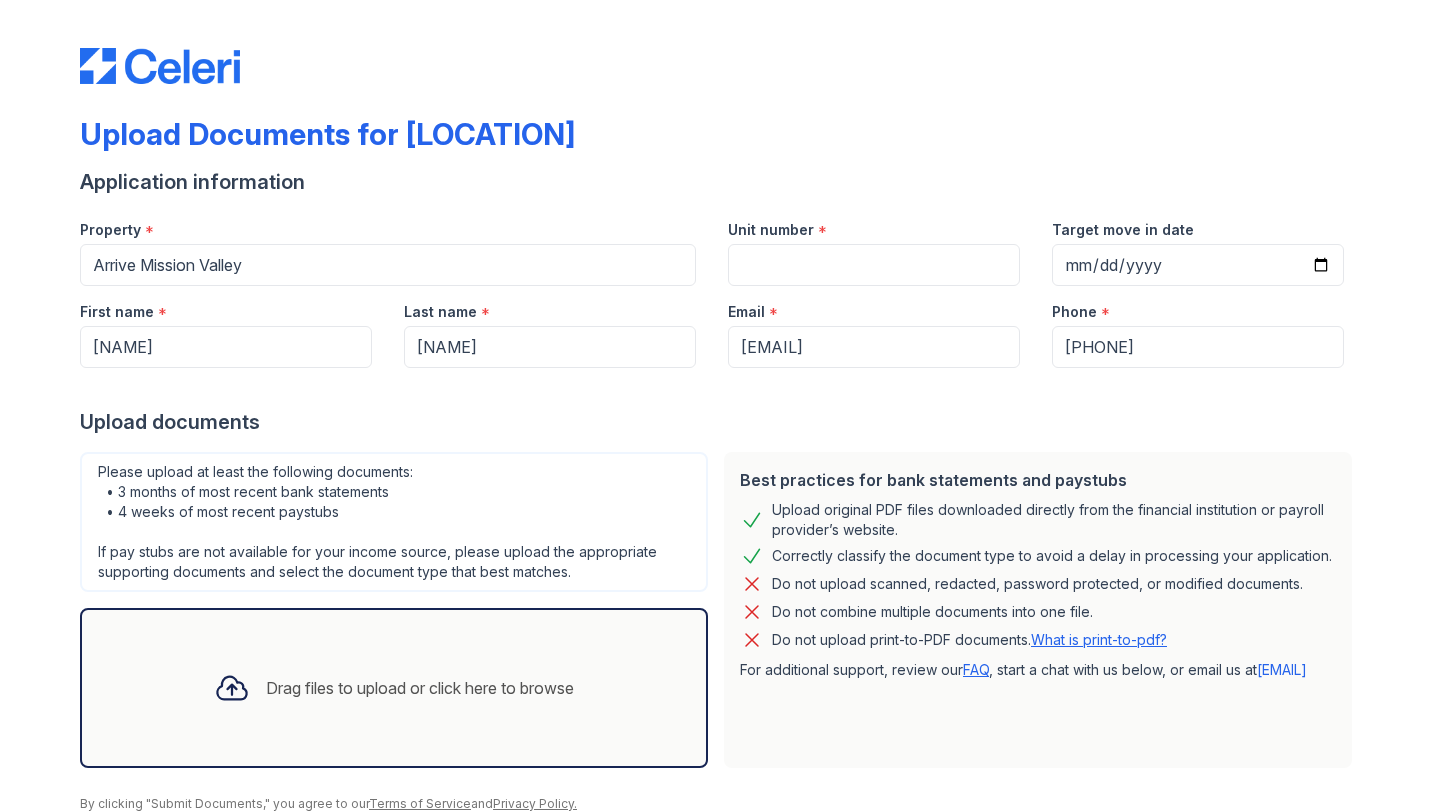 scroll, scrollTop: 0, scrollLeft: 0, axis: both 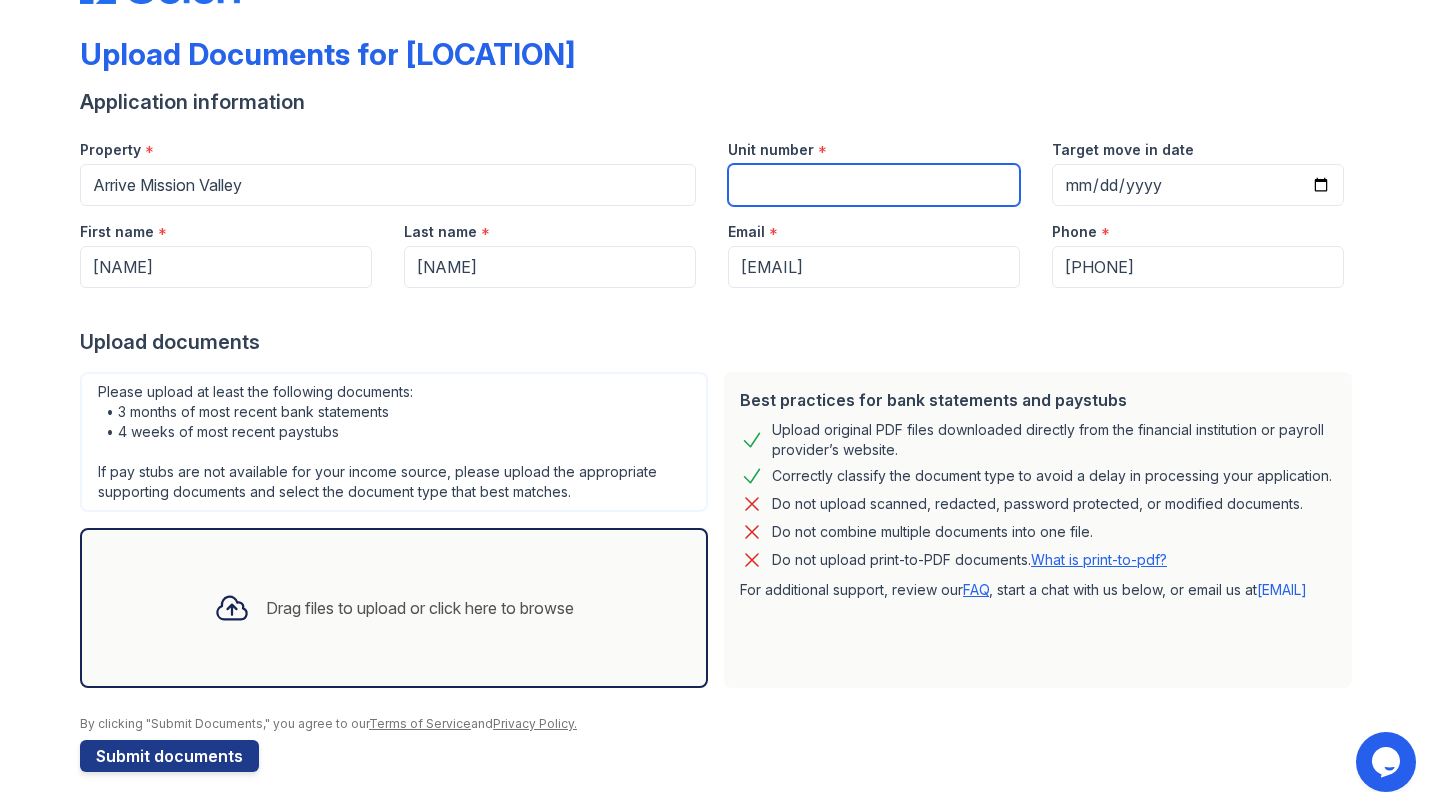 click on "Unit number" at bounding box center (874, 185) 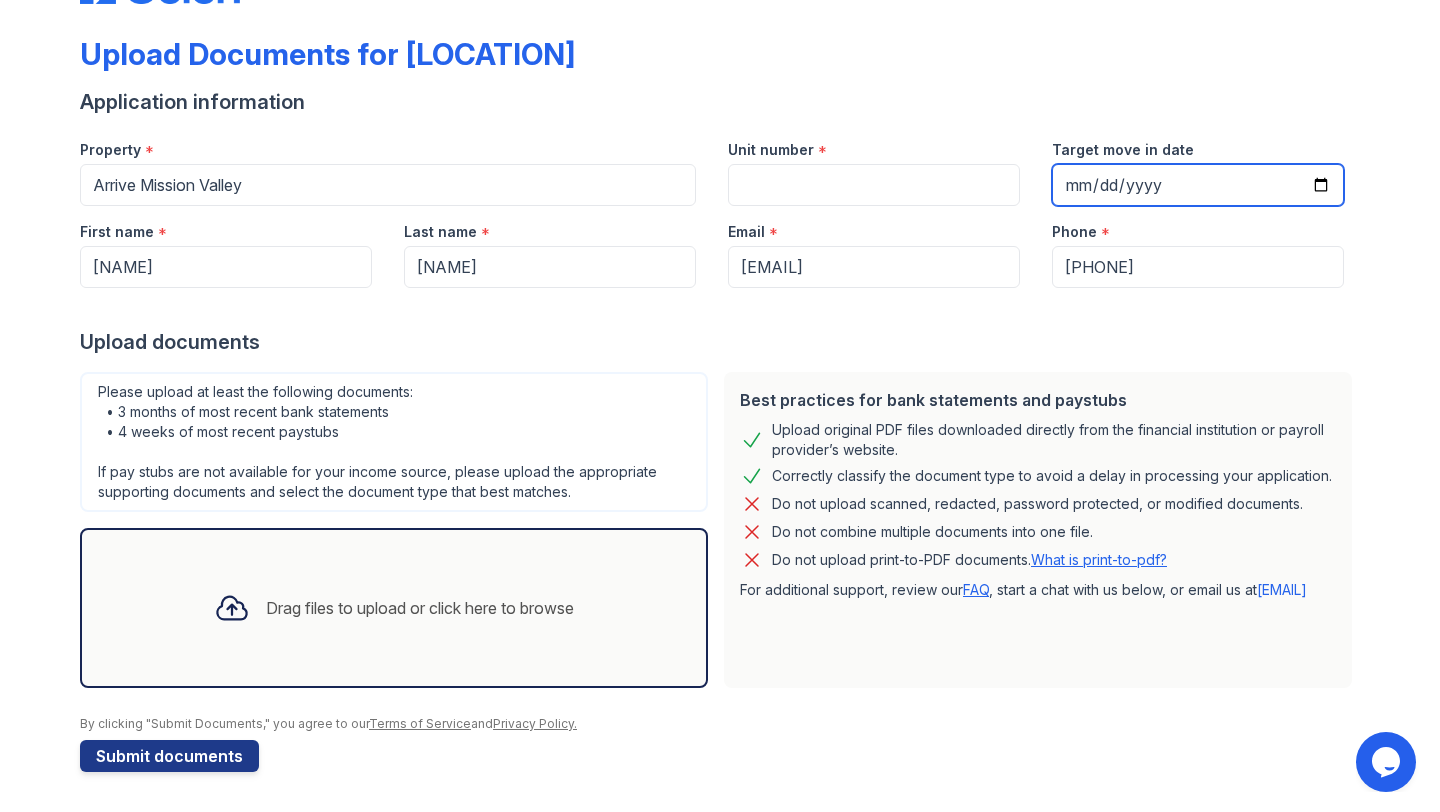 click on "Target move in date" at bounding box center (1198, 185) 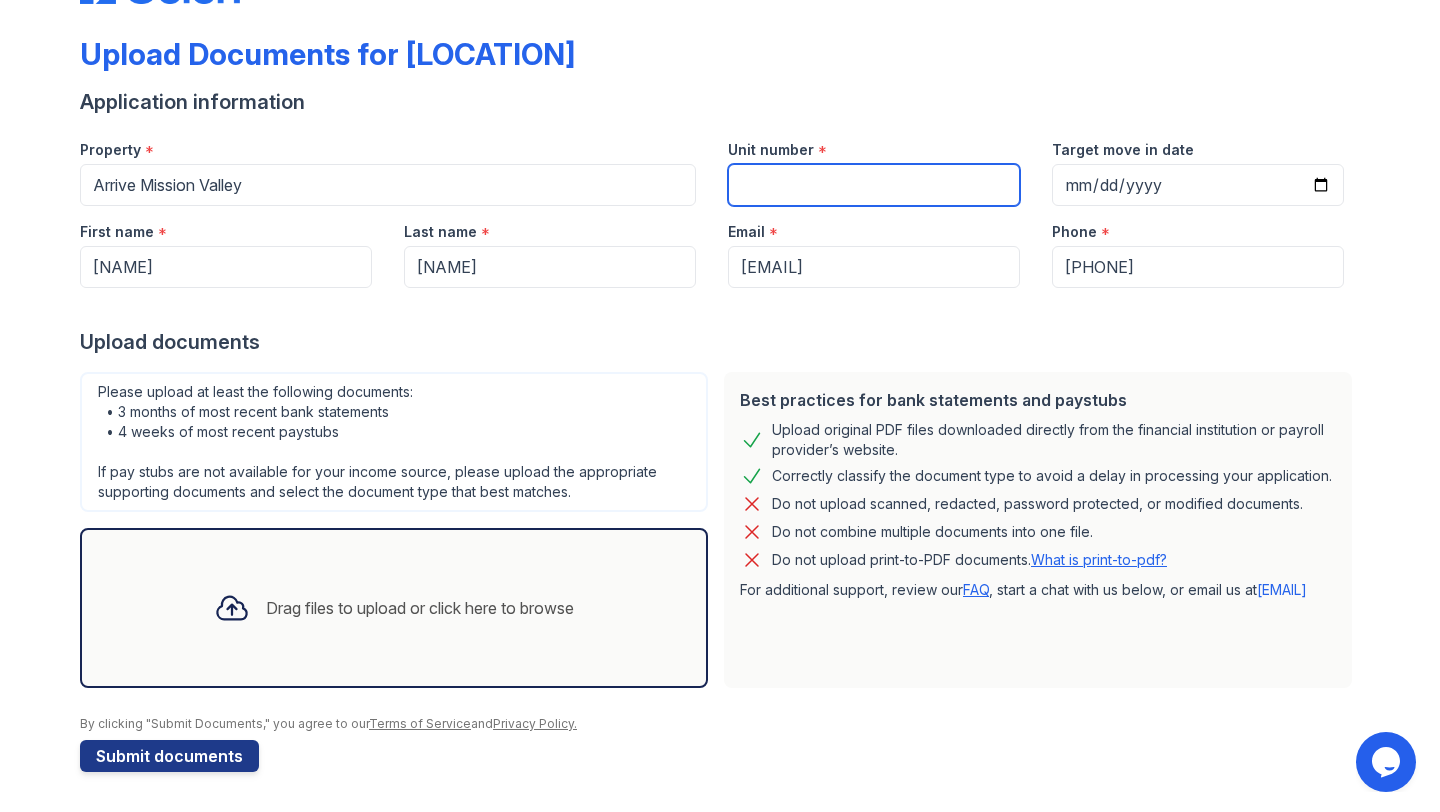 click on "Unit number" at bounding box center [874, 185] 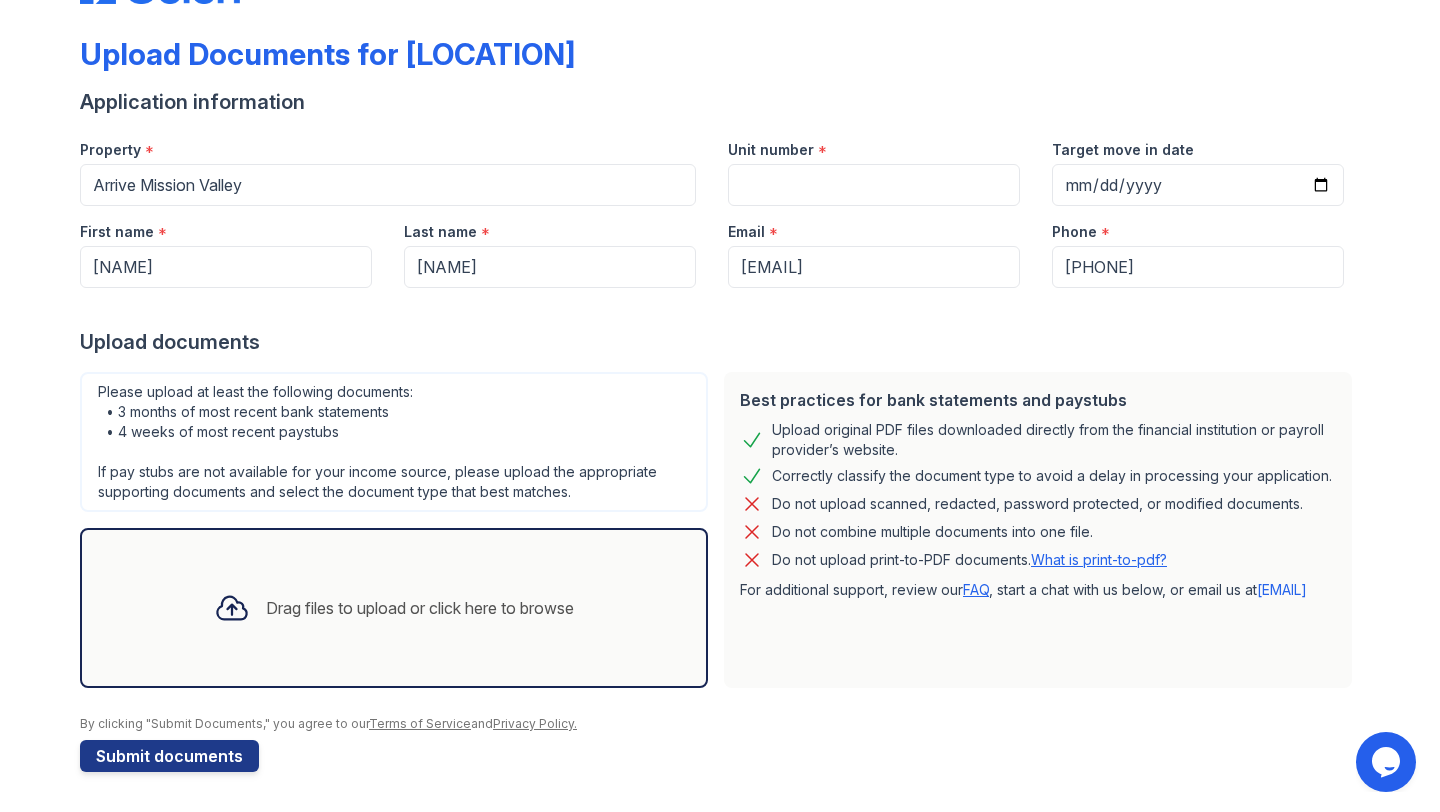 click on "Upload original PDF files downloaded directly from the financial institution or payroll provider’s website." at bounding box center (1054, 440) 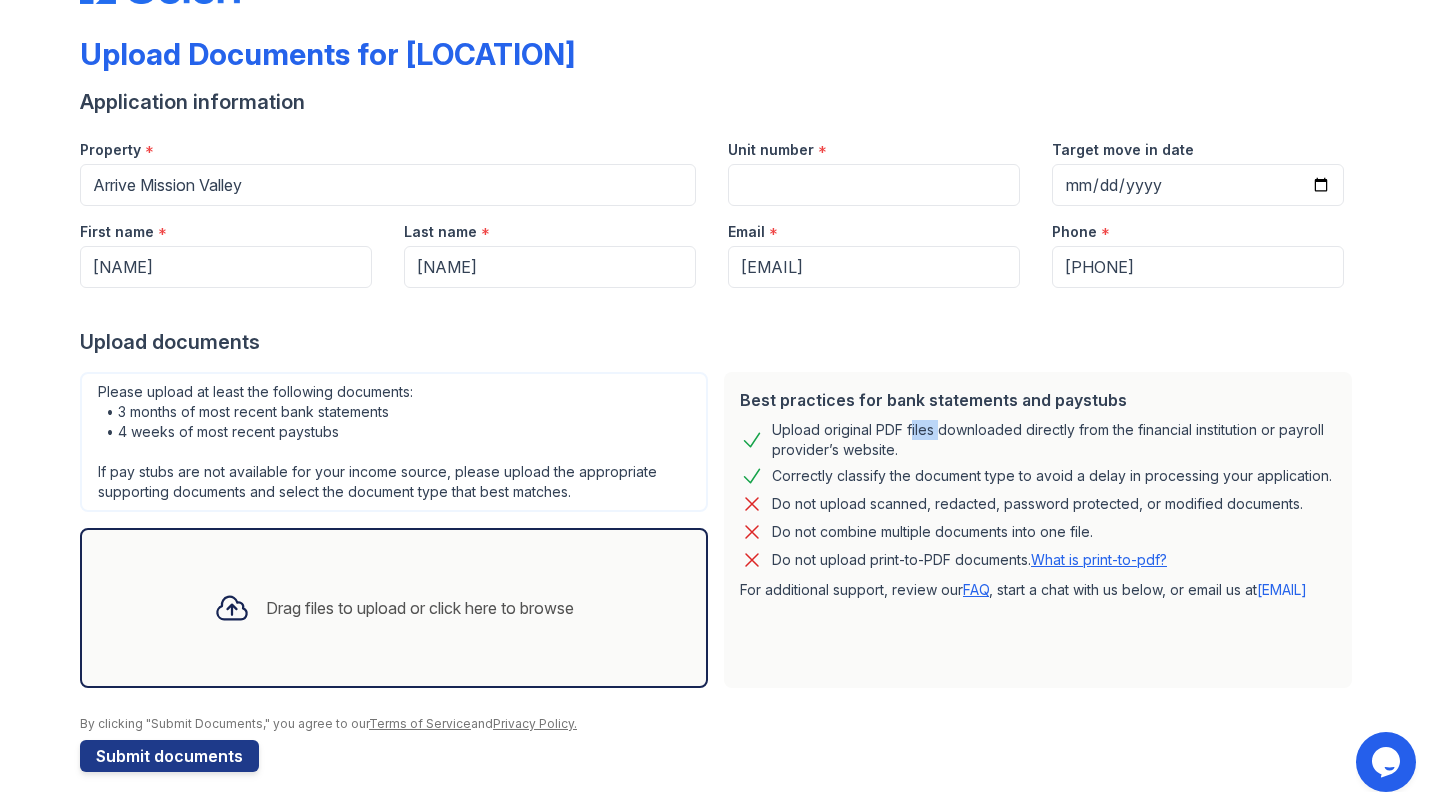 click on "Upload original PDF files downloaded directly from the financial institution or payroll provider’s website." at bounding box center (1054, 440) 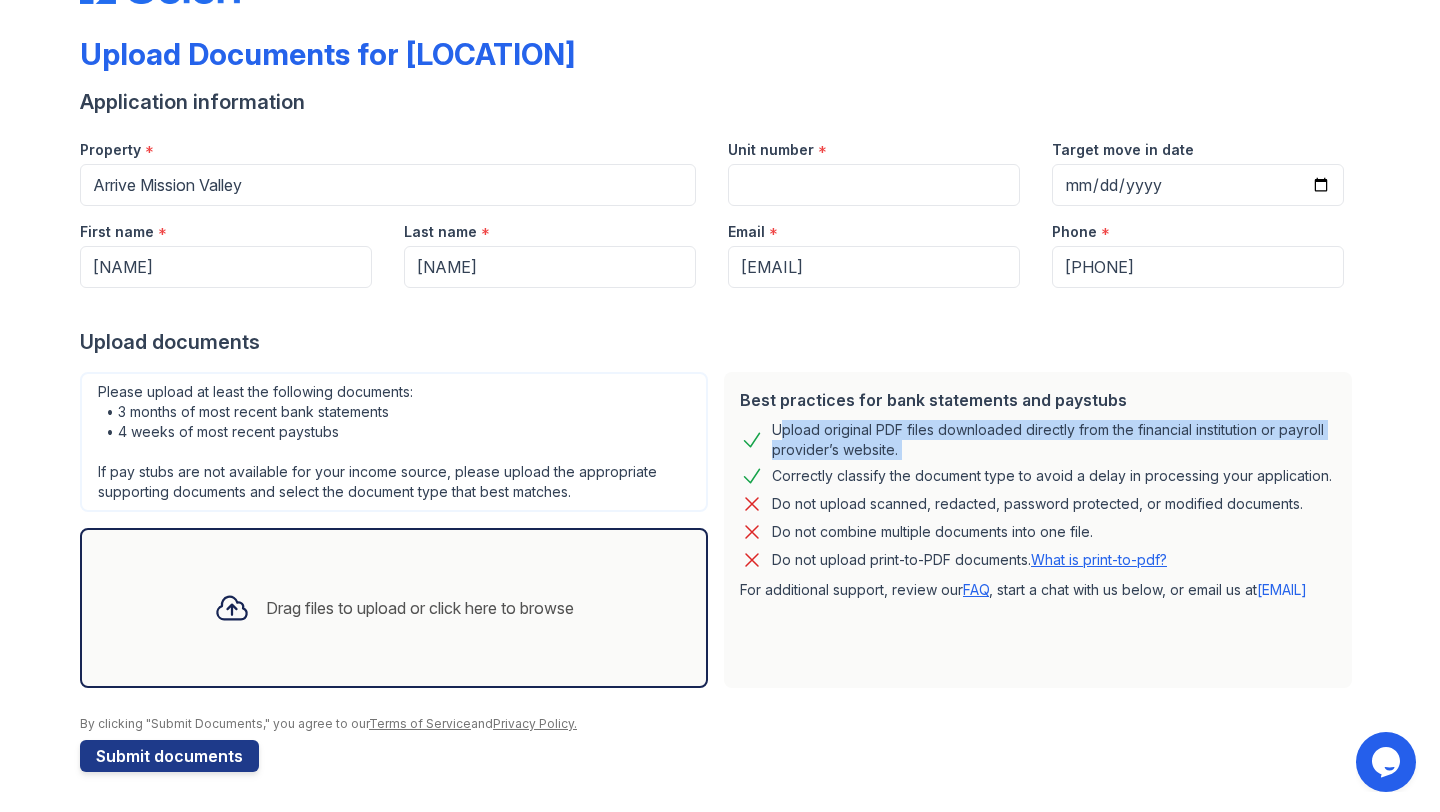 click on "Upload original PDF files downloaded directly from the financial institution or payroll provider’s website." at bounding box center [1054, 440] 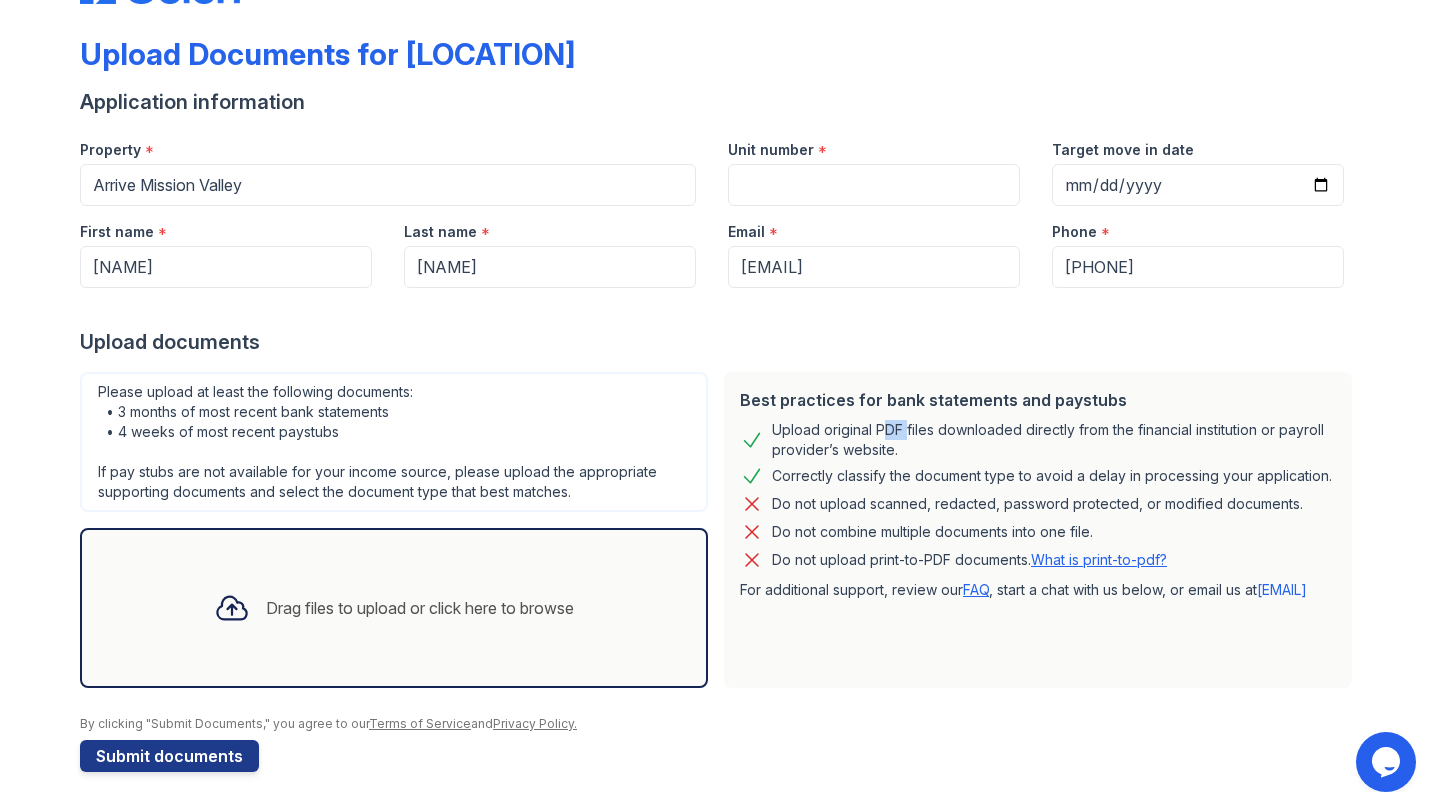 click on "Upload original PDF files downloaded directly from the financial institution or payroll provider’s website." at bounding box center [1054, 440] 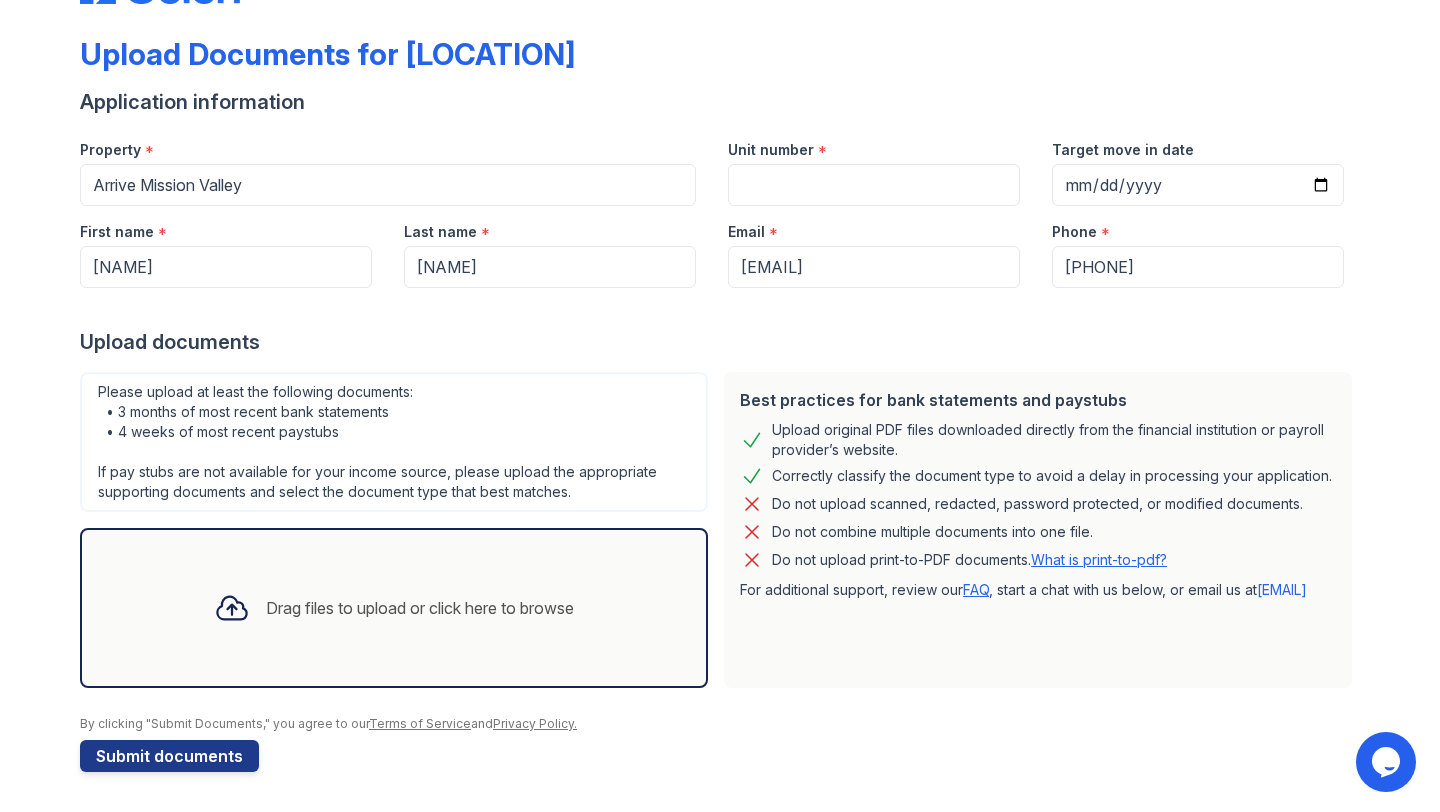 click on "Upload original PDF files downloaded directly from the financial institution or payroll provider’s website." at bounding box center [1054, 440] 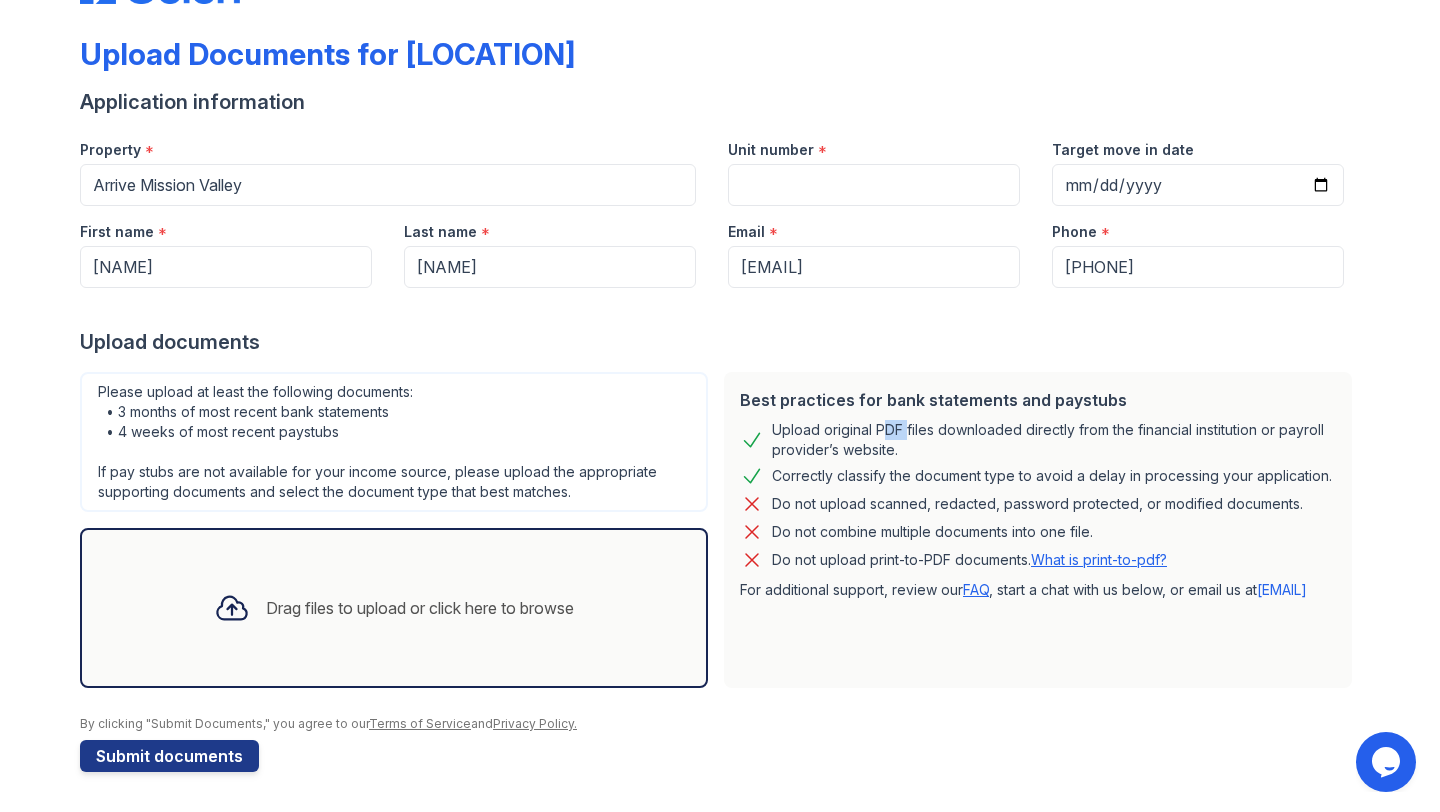 click on "Upload original PDF files downloaded directly from the financial institution or payroll provider’s website." at bounding box center (1054, 440) 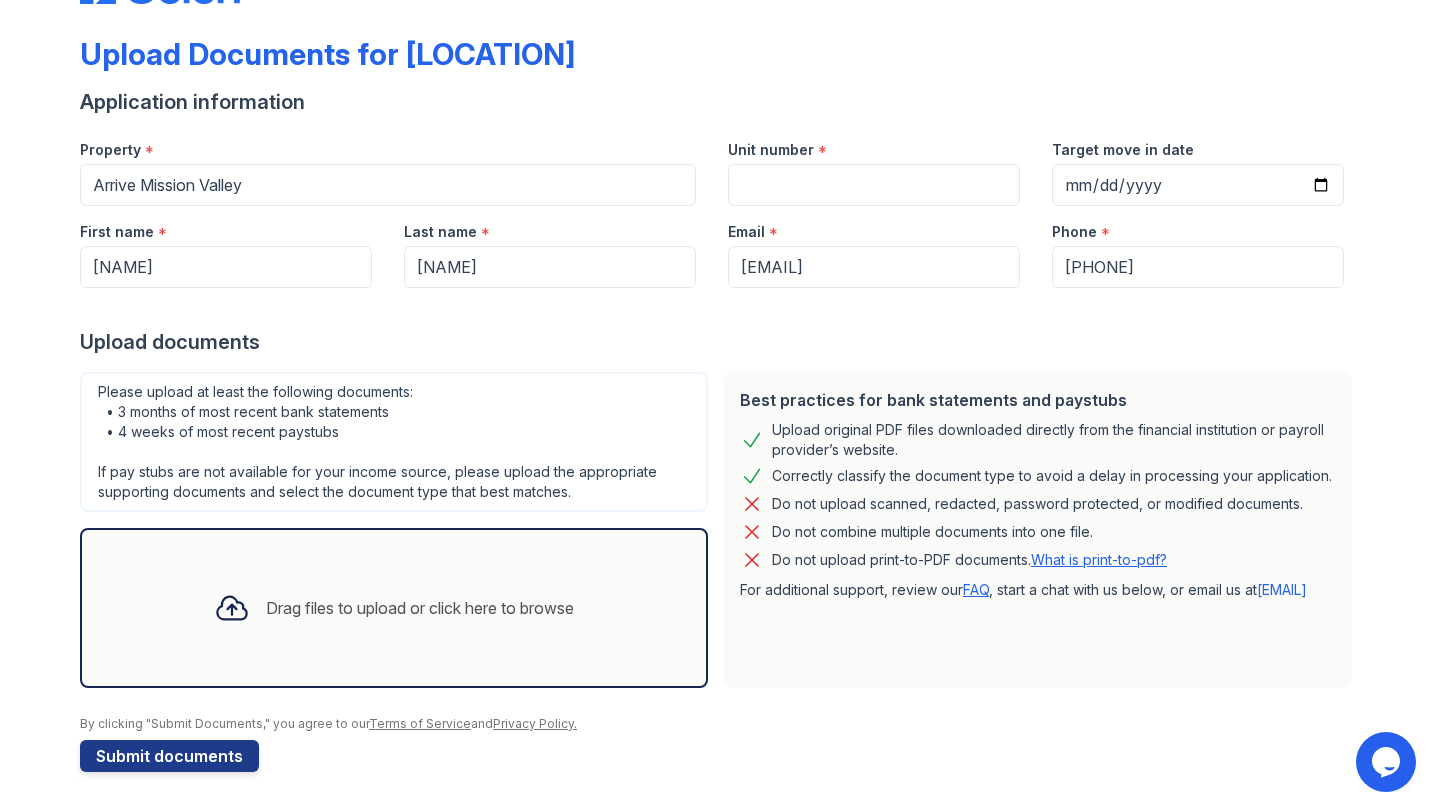 click on "Upload original PDF files downloaded directly from the financial institution or payroll provider’s website." at bounding box center (1054, 440) 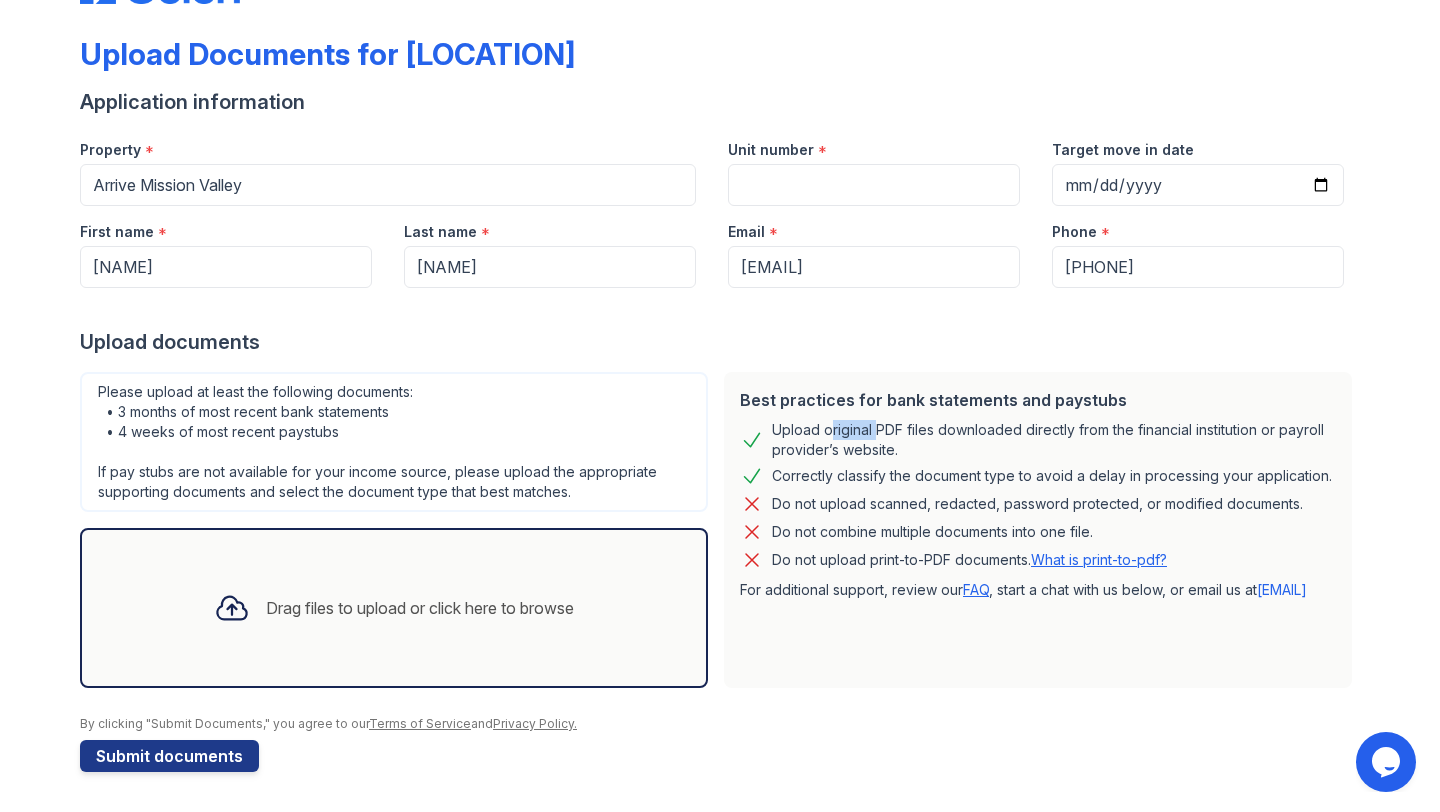 click on "Upload original PDF files downloaded directly from the financial institution or payroll provider’s website." at bounding box center [1054, 440] 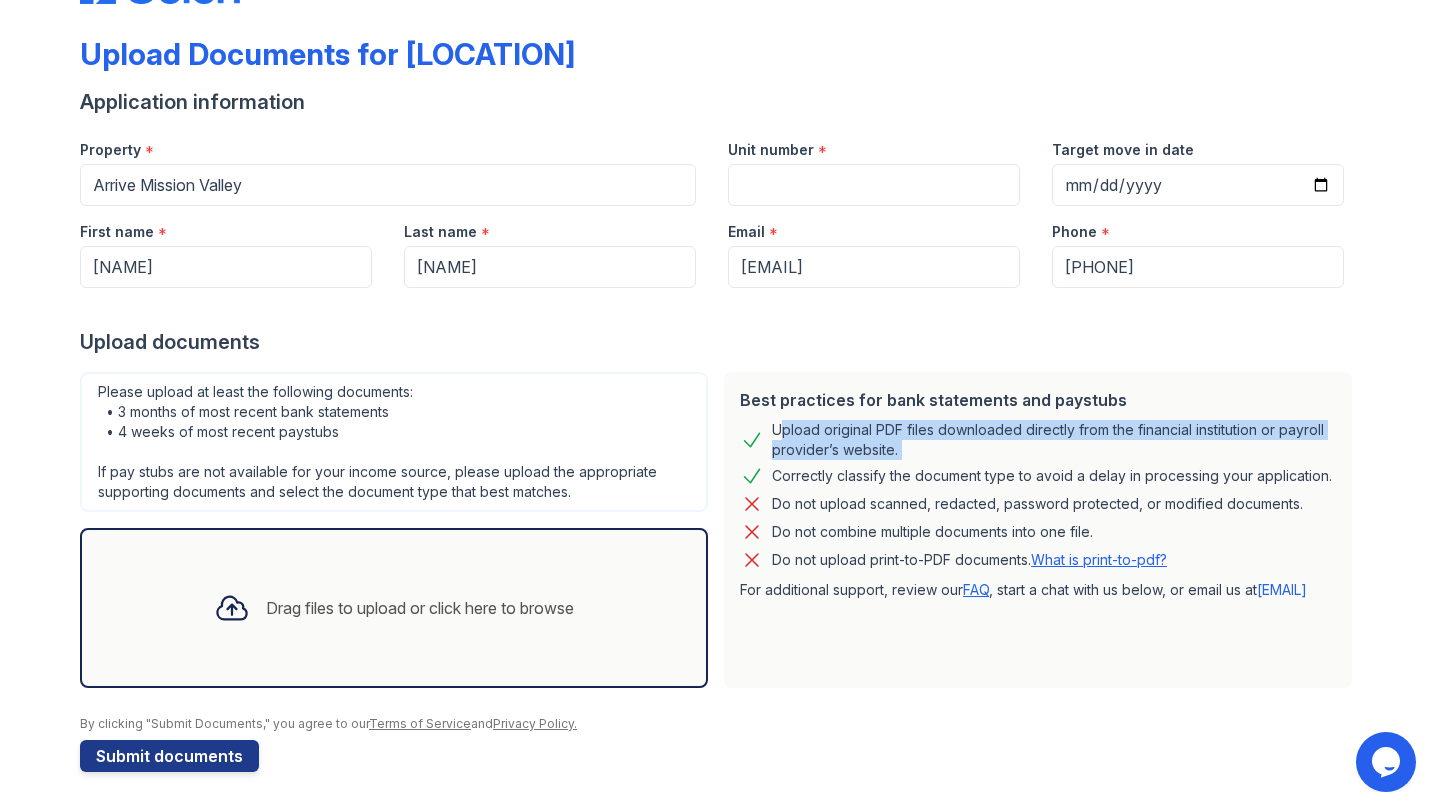 click on "Upload original PDF files downloaded directly from the financial institution or payroll provider’s website." at bounding box center [1054, 440] 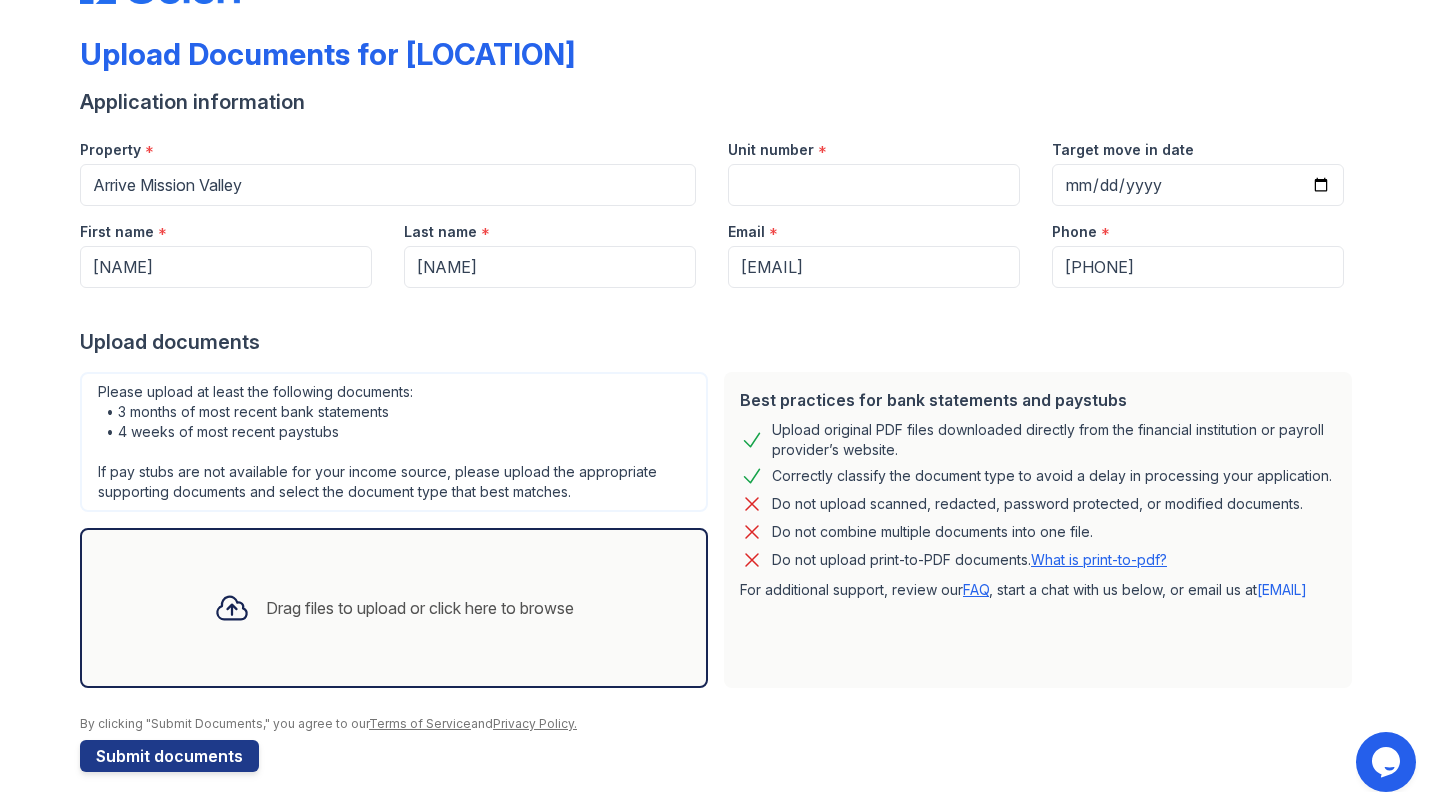 click on "Do not upload scanned, redacted, password protected, or modified documents." at bounding box center [1037, 504] 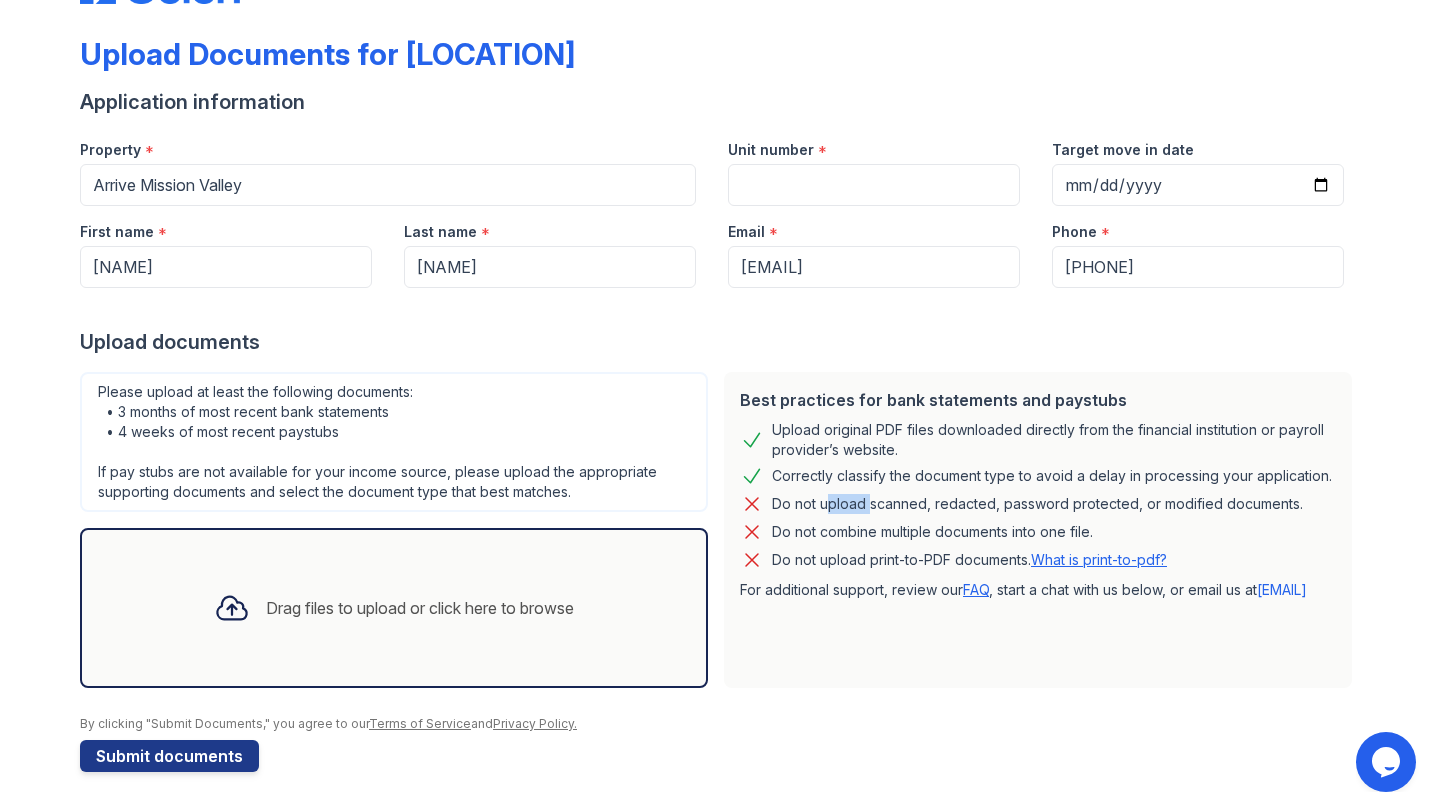 click on "Do not upload scanned, redacted, password protected, or modified documents." at bounding box center [1037, 504] 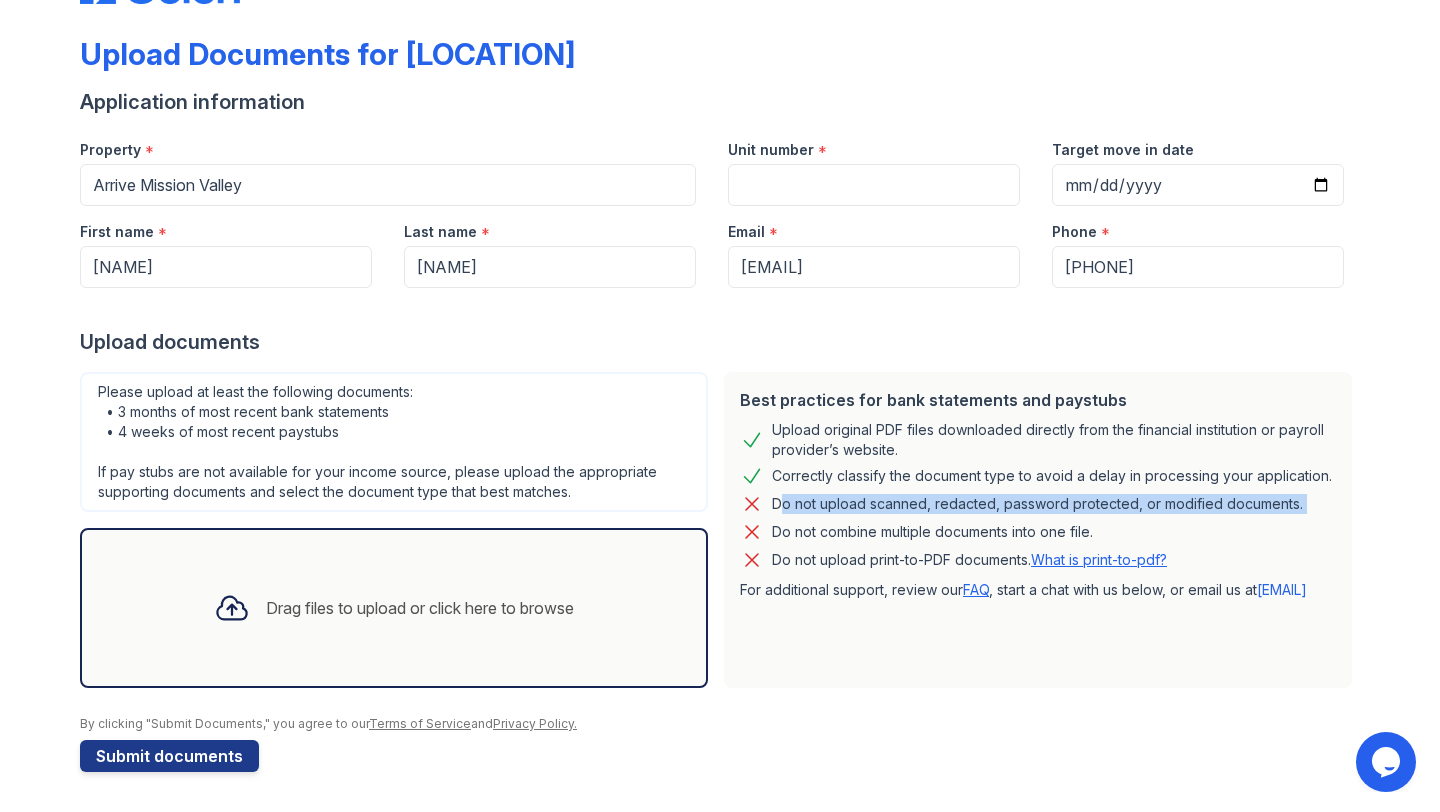 click on "Do not upload scanned, redacted, password protected, or modified documents." at bounding box center (1037, 504) 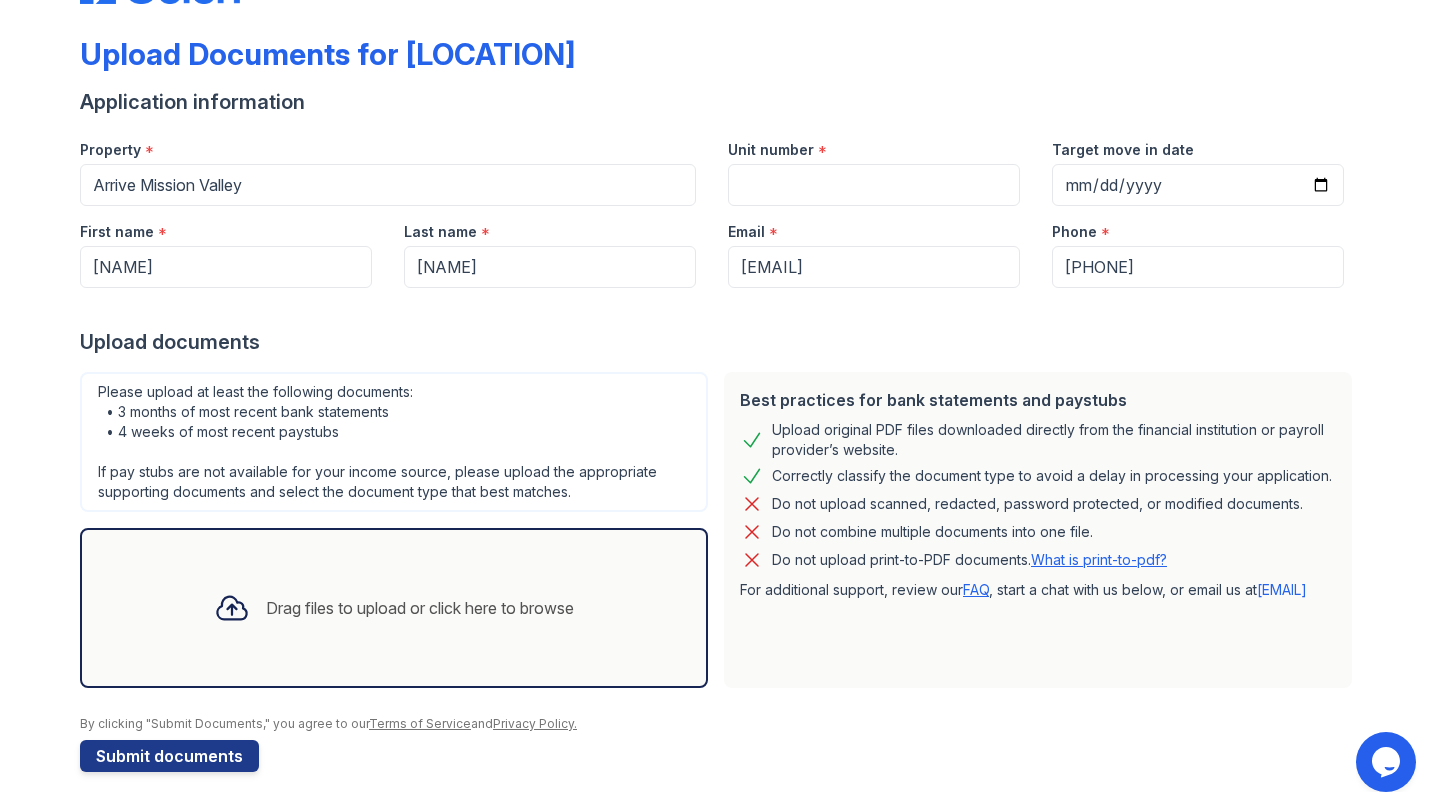 click on "Do not upload scanned, redacted, password protected, or modified documents." at bounding box center (1037, 504) 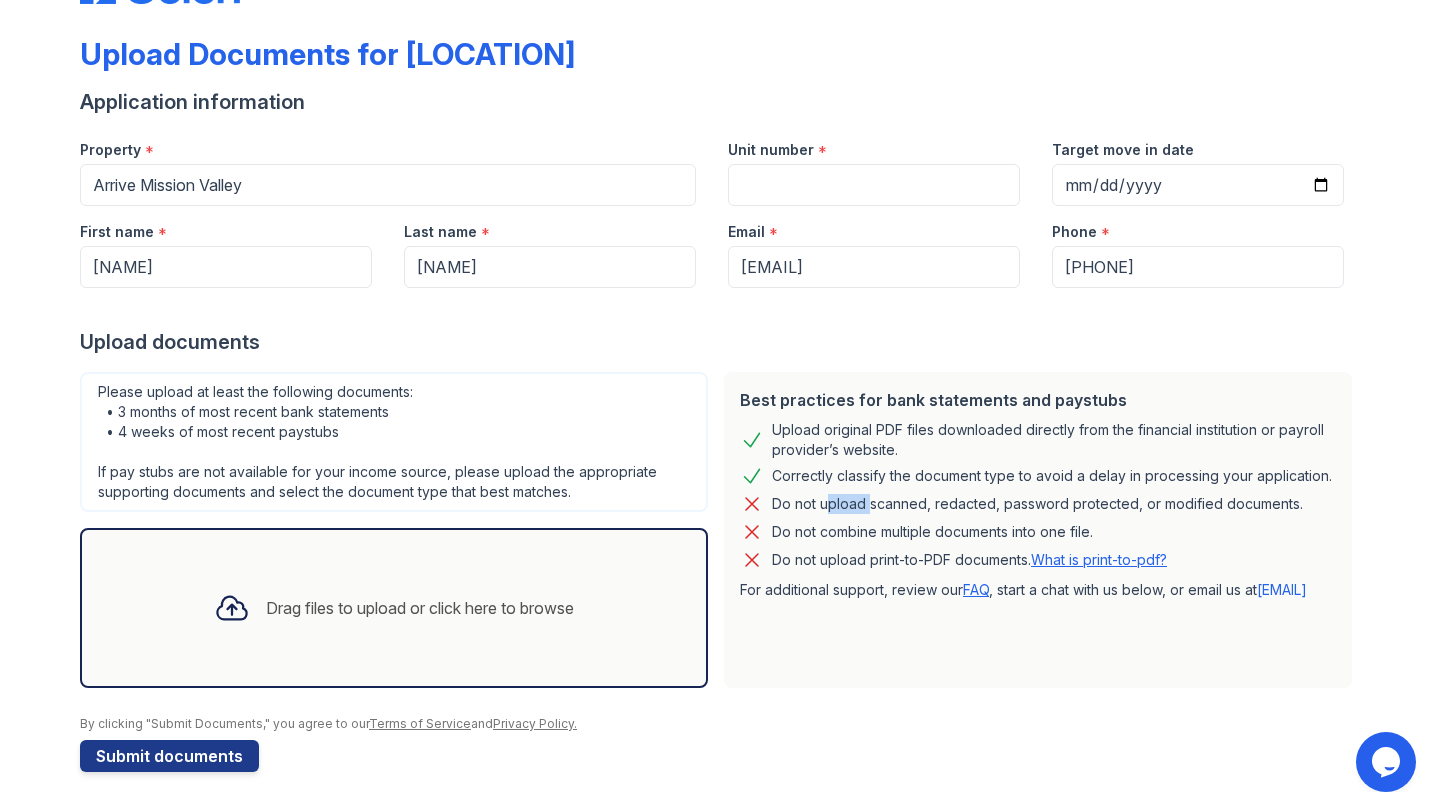 click on "Do not upload scanned, redacted, password protected, or modified documents." at bounding box center [1037, 504] 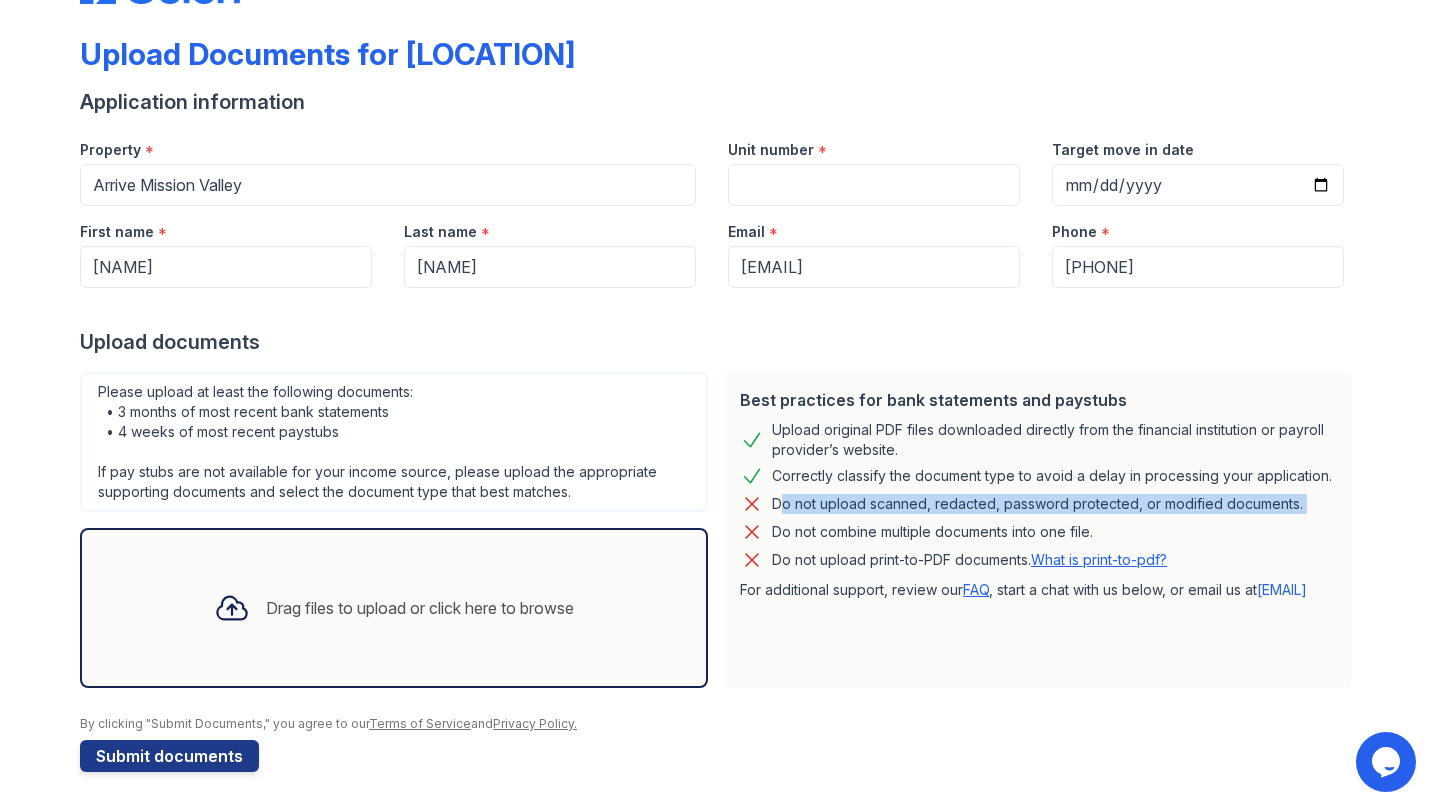 click on "Do not upload scanned, redacted, password protected, or modified documents." at bounding box center [1037, 504] 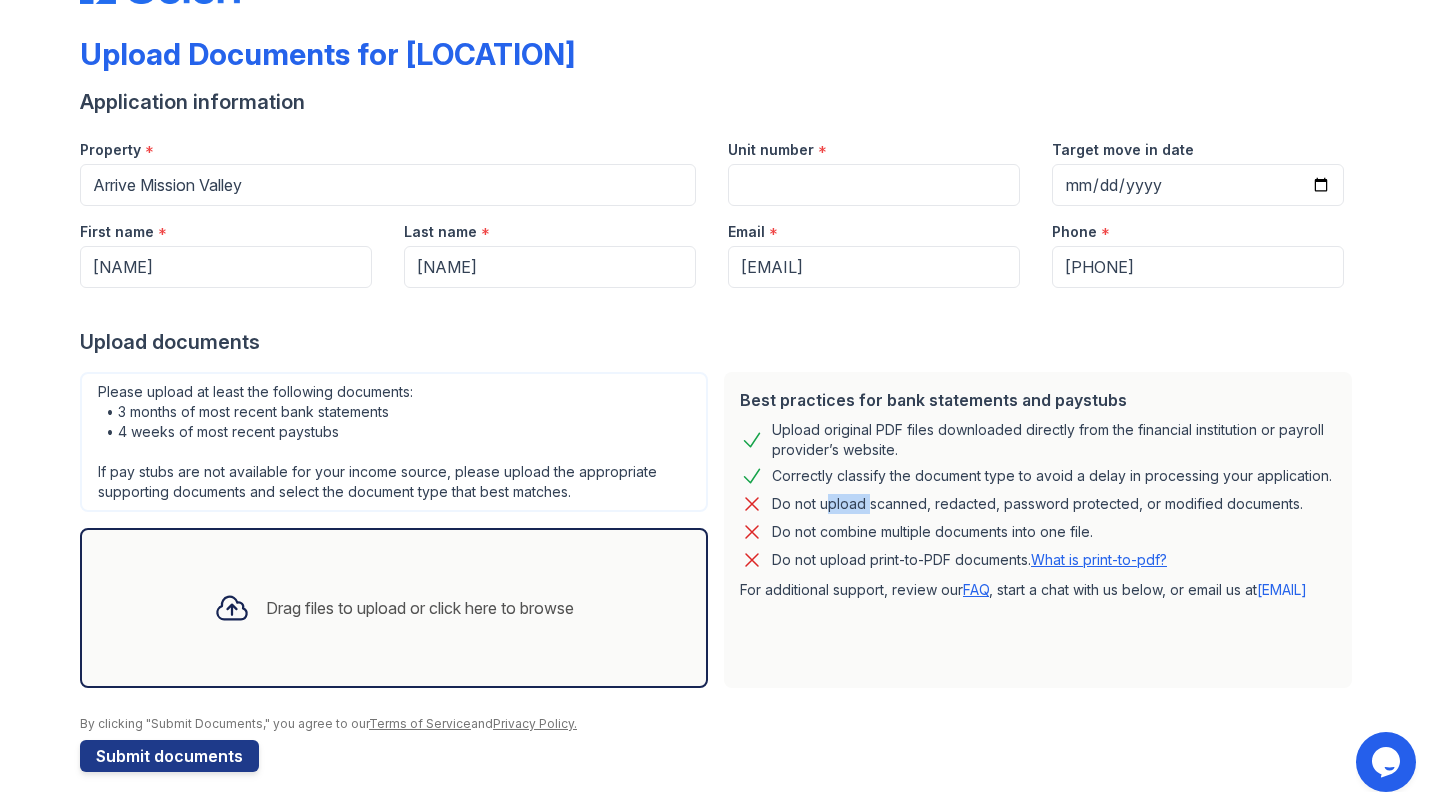 click on "Do not upload scanned, redacted, password protected, or modified documents." at bounding box center (1037, 504) 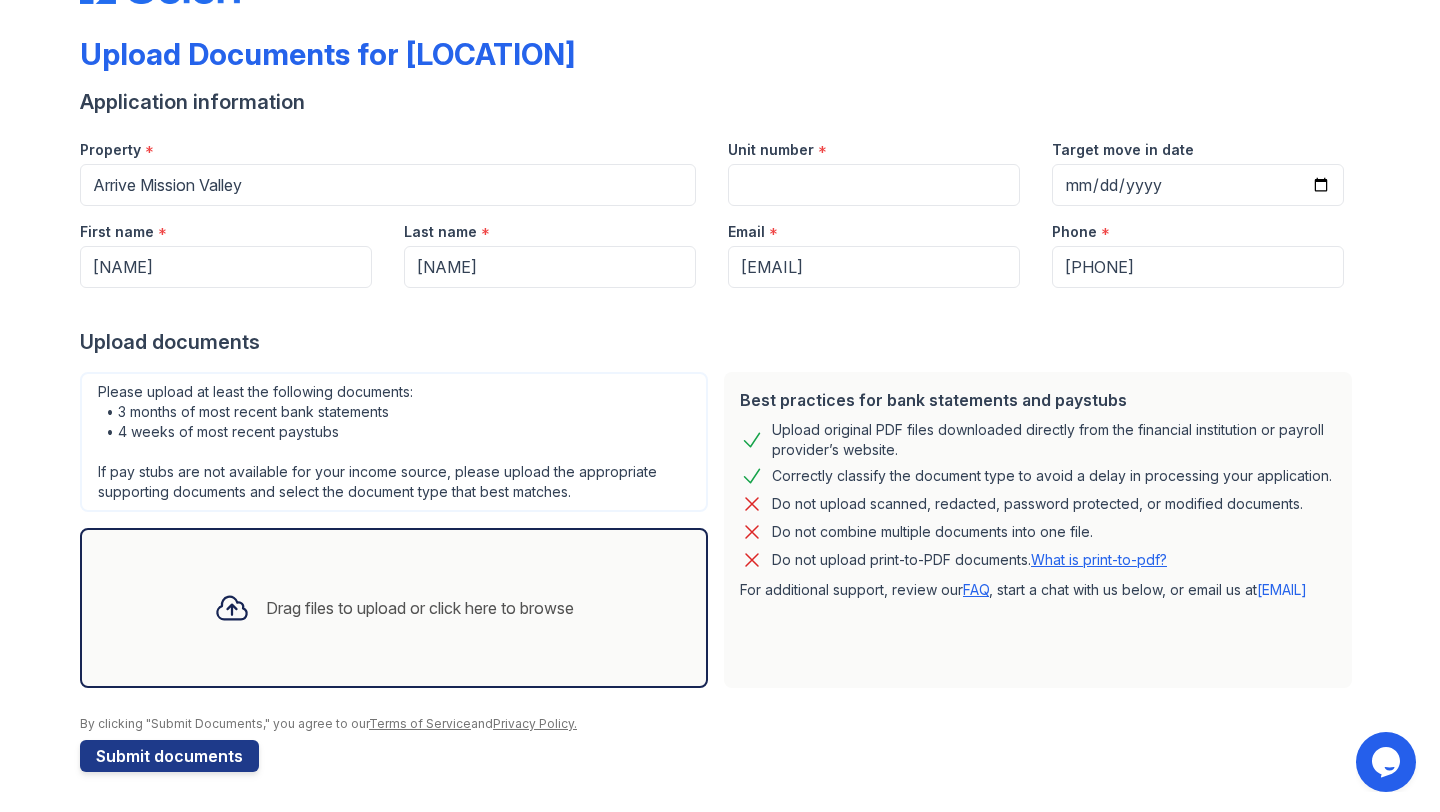 click on "Do not upload scanned, redacted, password protected, or modified documents." at bounding box center [1037, 504] 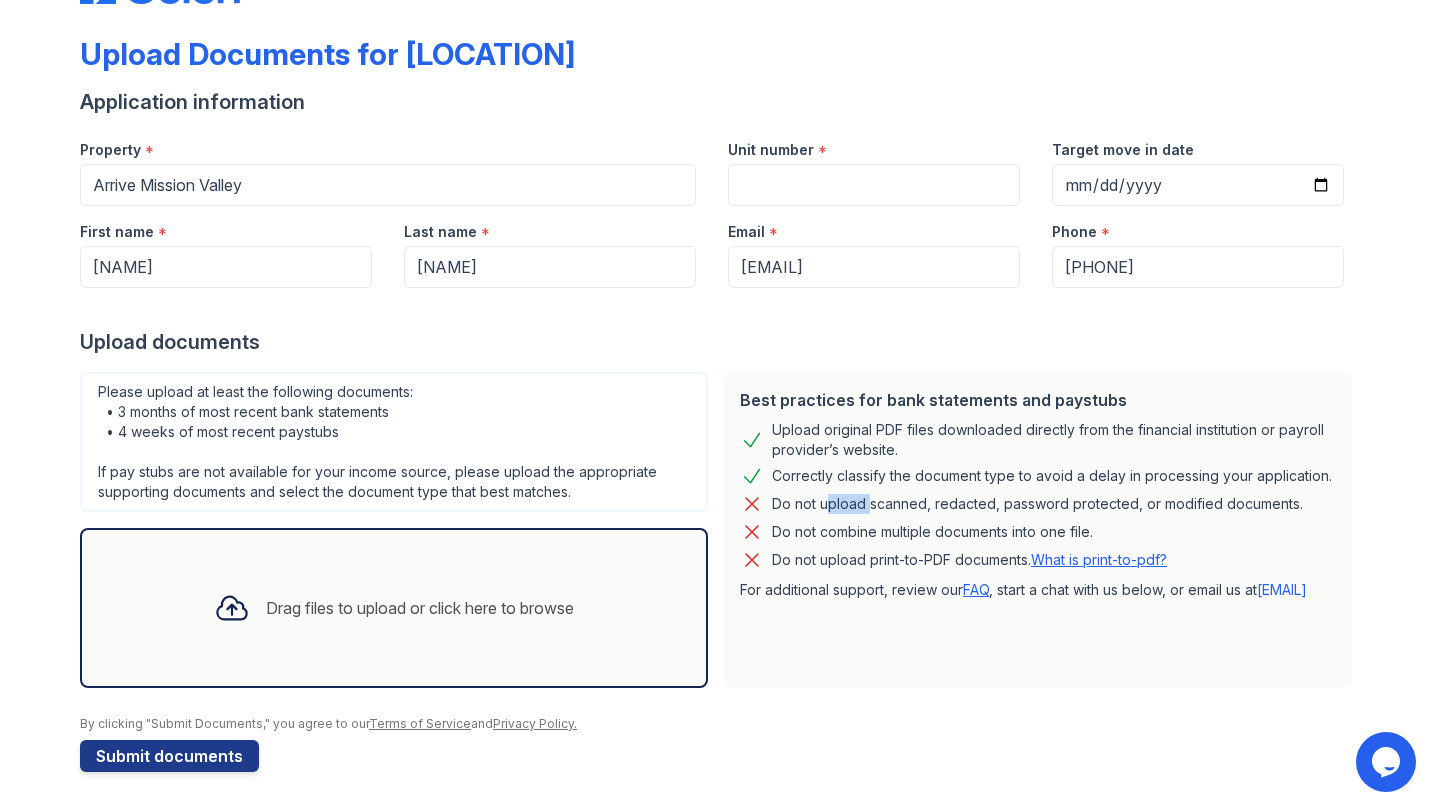 click on "Do not upload scanned, redacted, password protected, or modified documents." at bounding box center [1037, 504] 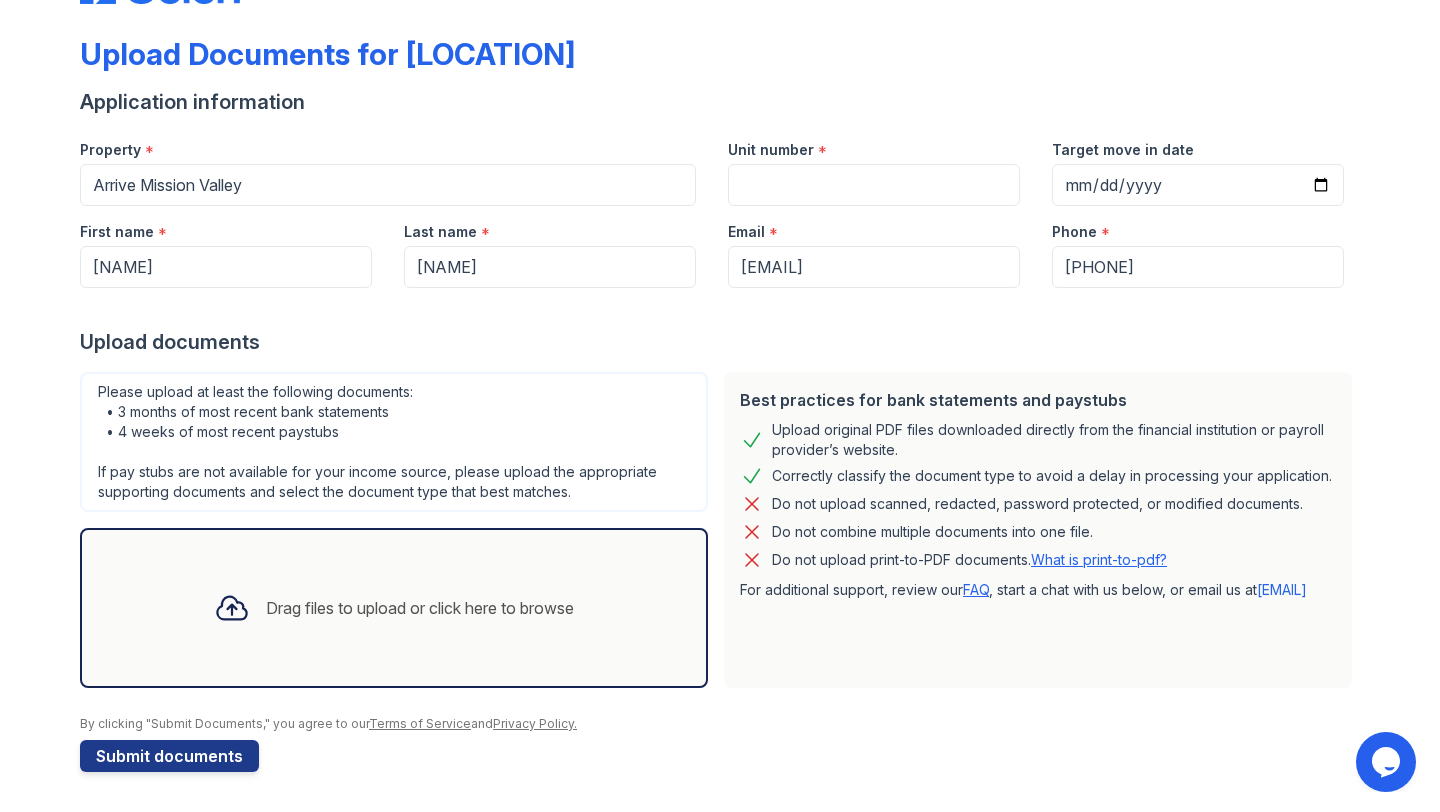 click on "Do not upload scanned, redacted, password protected, or modified documents." at bounding box center (1037, 504) 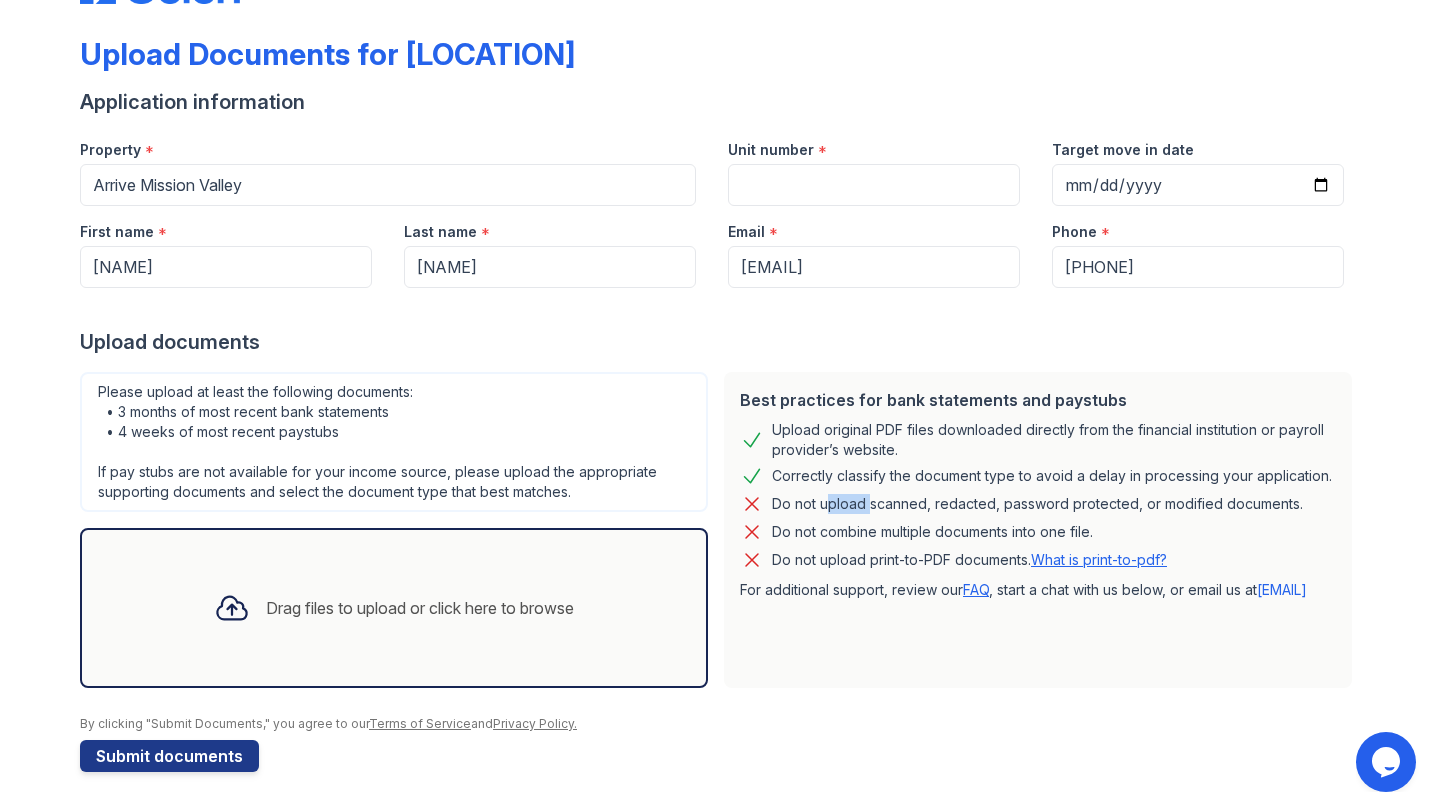 click on "Do not upload scanned, redacted, password protected, or modified documents." at bounding box center (1037, 504) 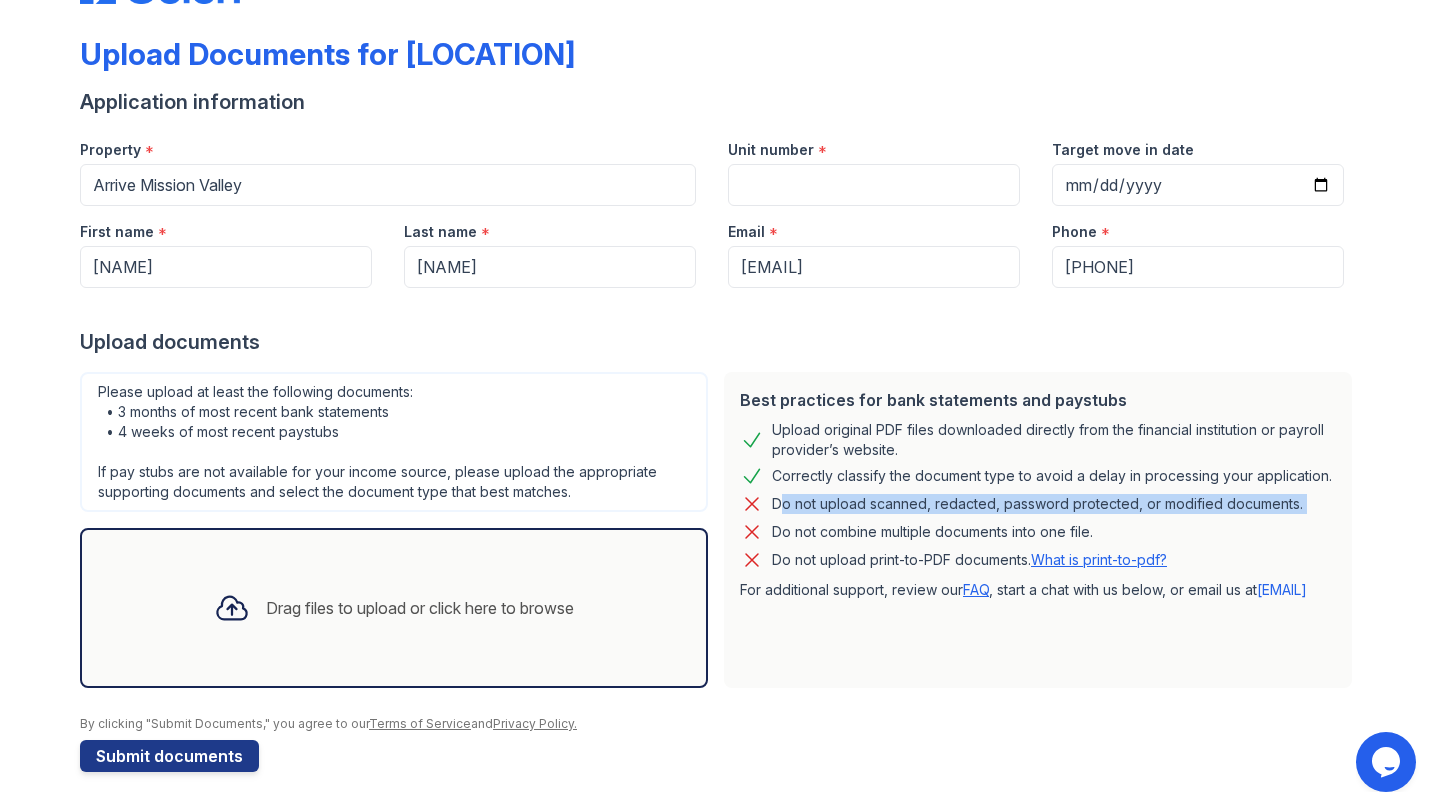 click on "Do not upload scanned, redacted, password protected, or modified documents." at bounding box center [1037, 504] 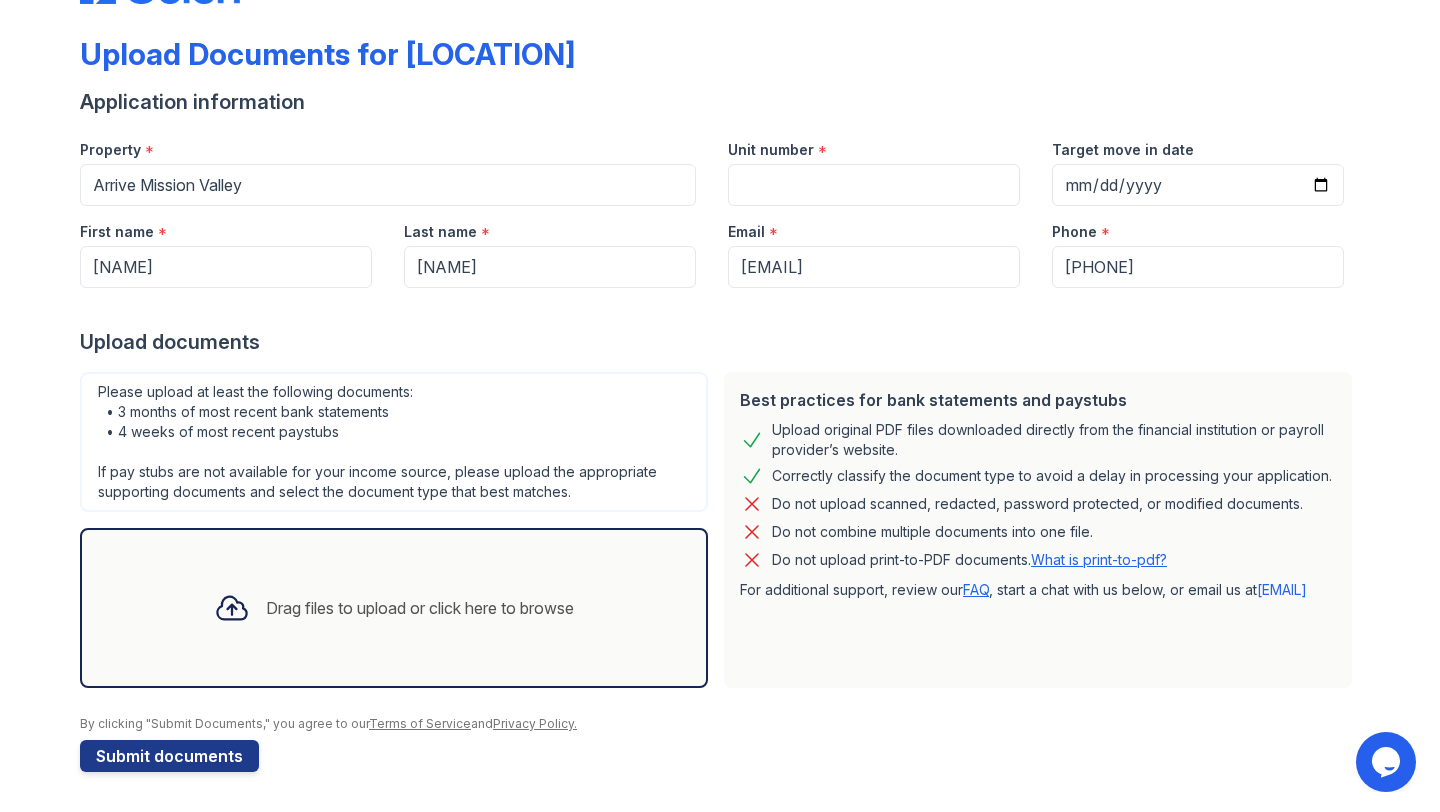 scroll, scrollTop: 0, scrollLeft: 0, axis: both 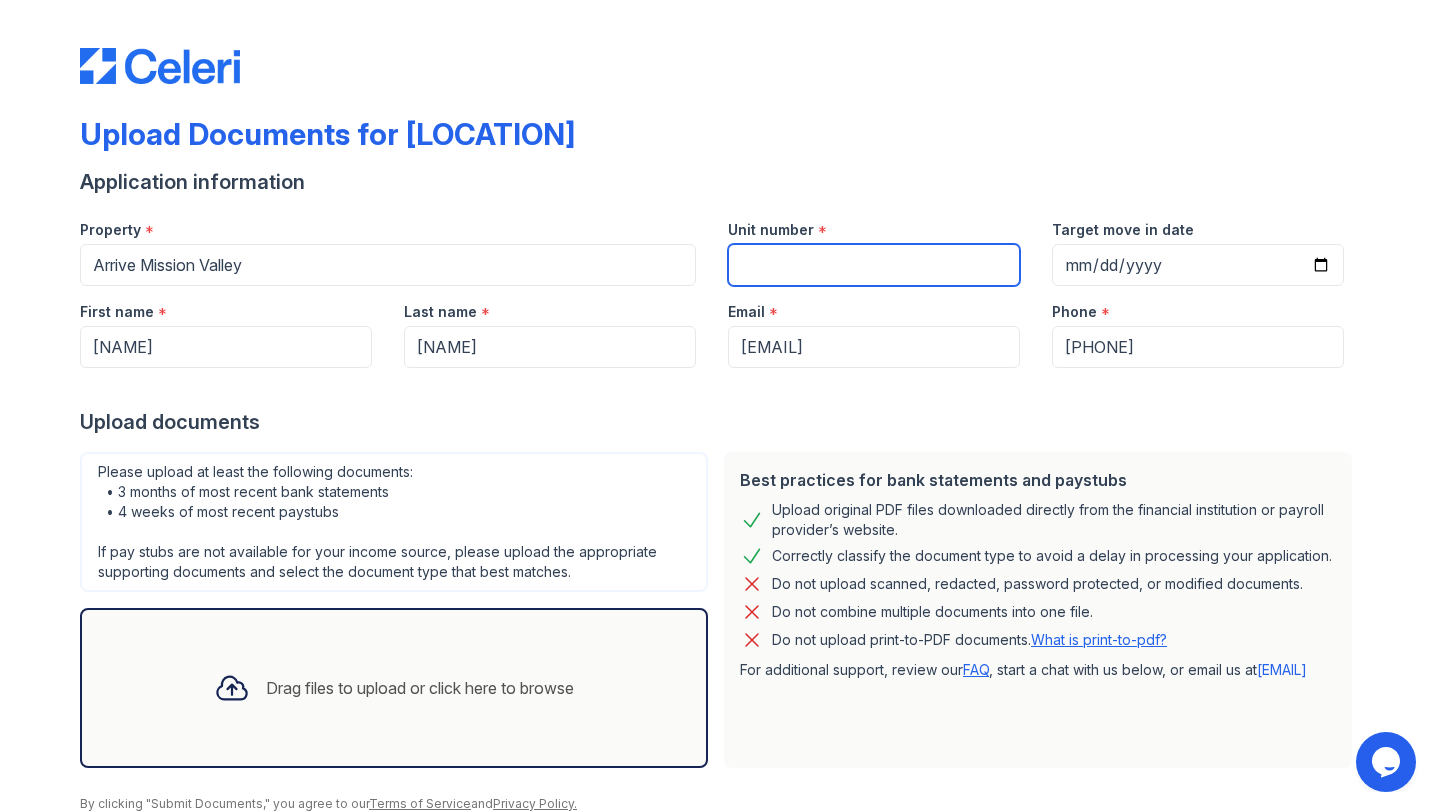 click on "Unit number" at bounding box center [874, 265] 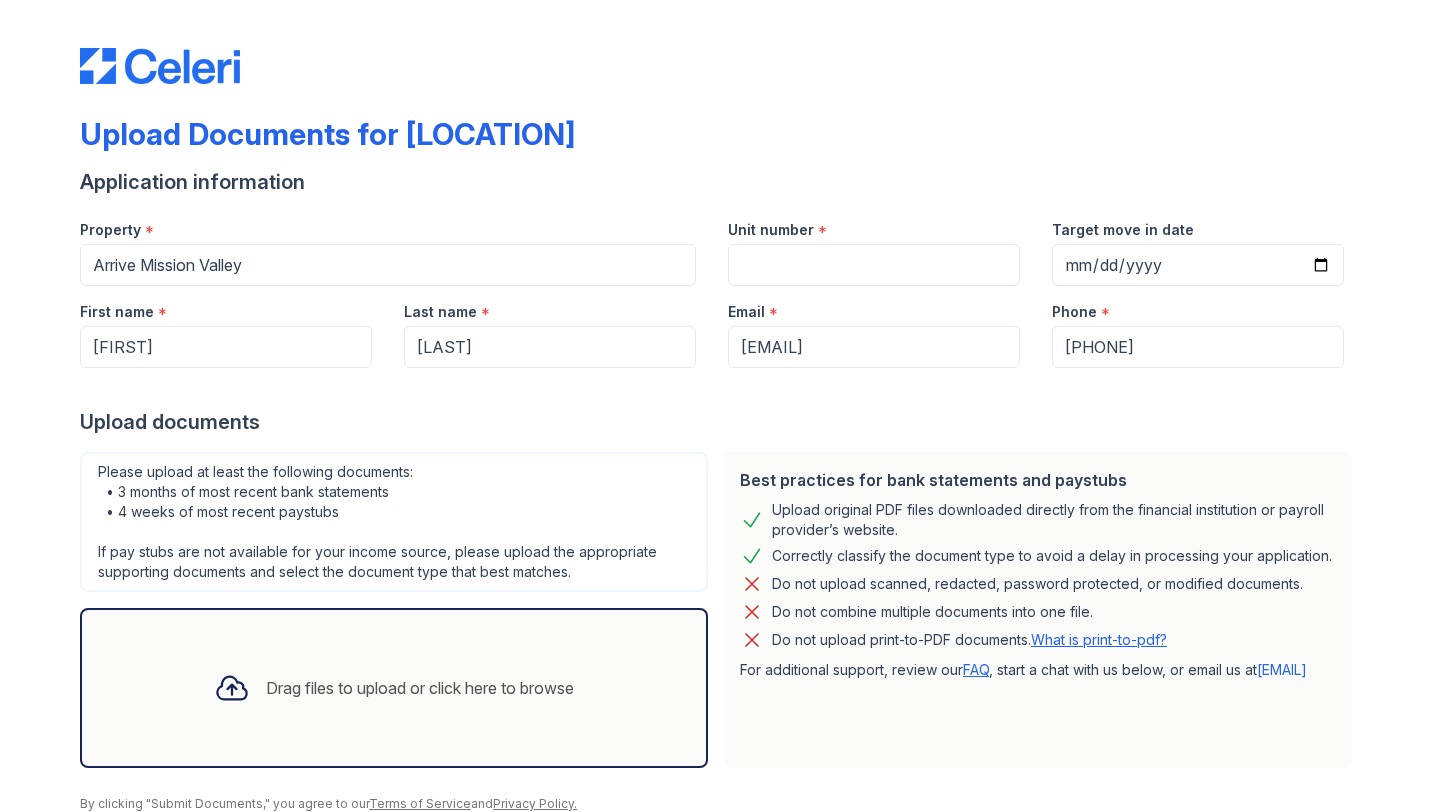scroll, scrollTop: 0, scrollLeft: 0, axis: both 